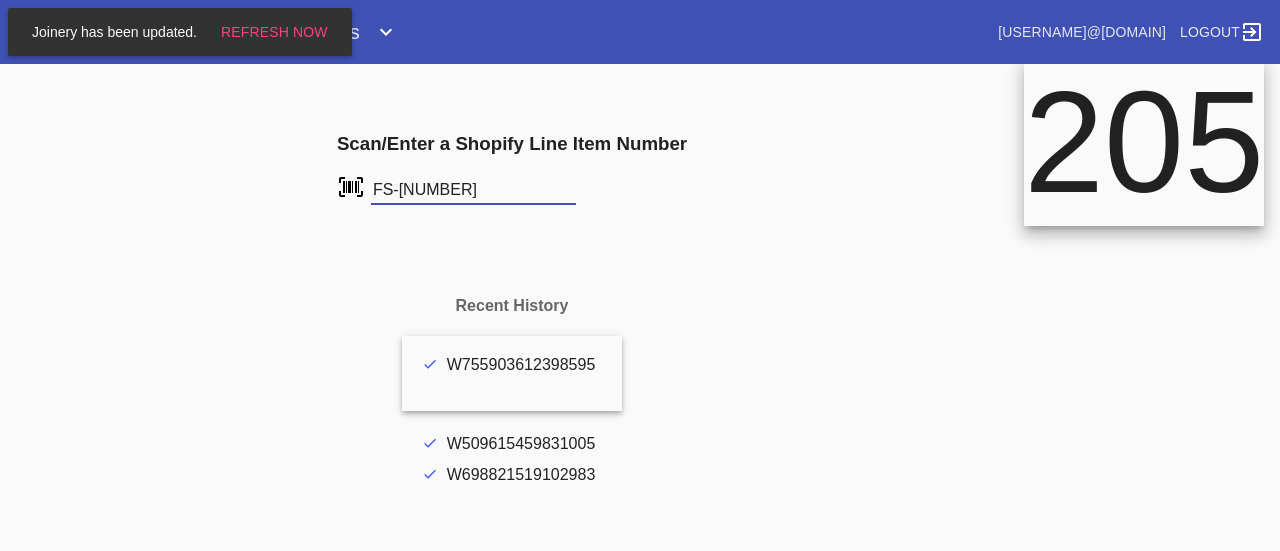 scroll, scrollTop: 0, scrollLeft: 0, axis: both 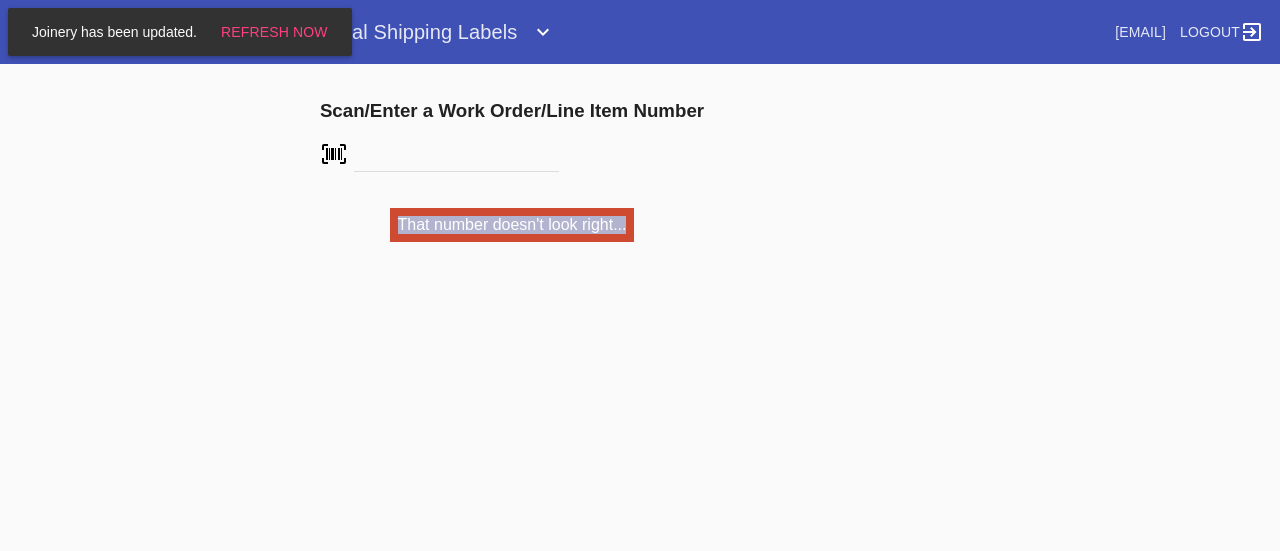 drag, startPoint x: 604, startPoint y: 187, endPoint x: 635, endPoint y: 241, distance: 62.26556 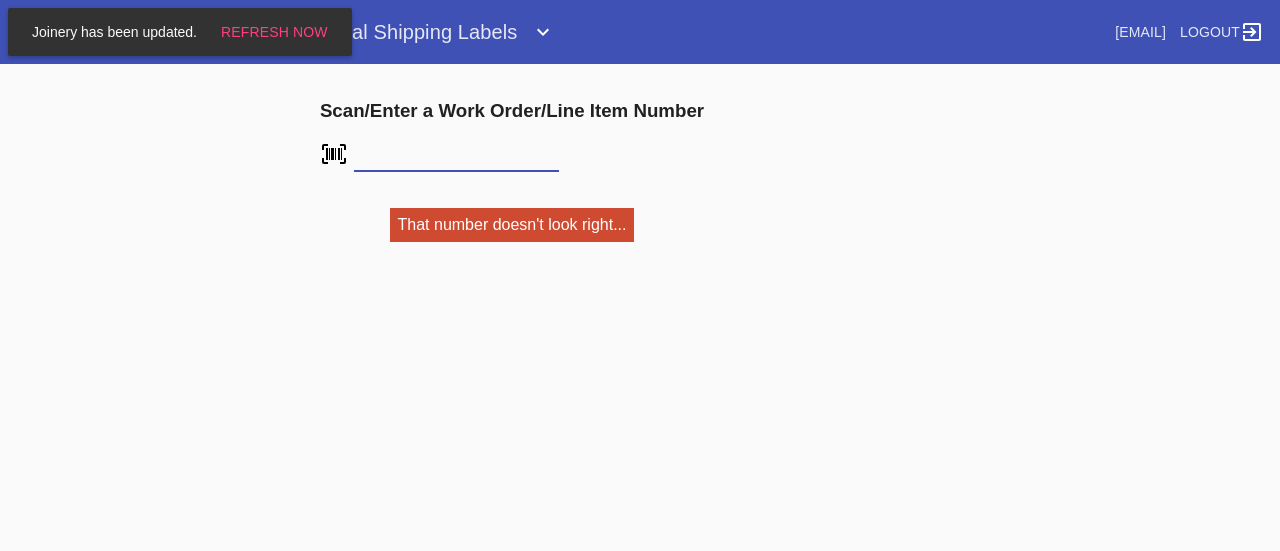 click at bounding box center (456, 157) 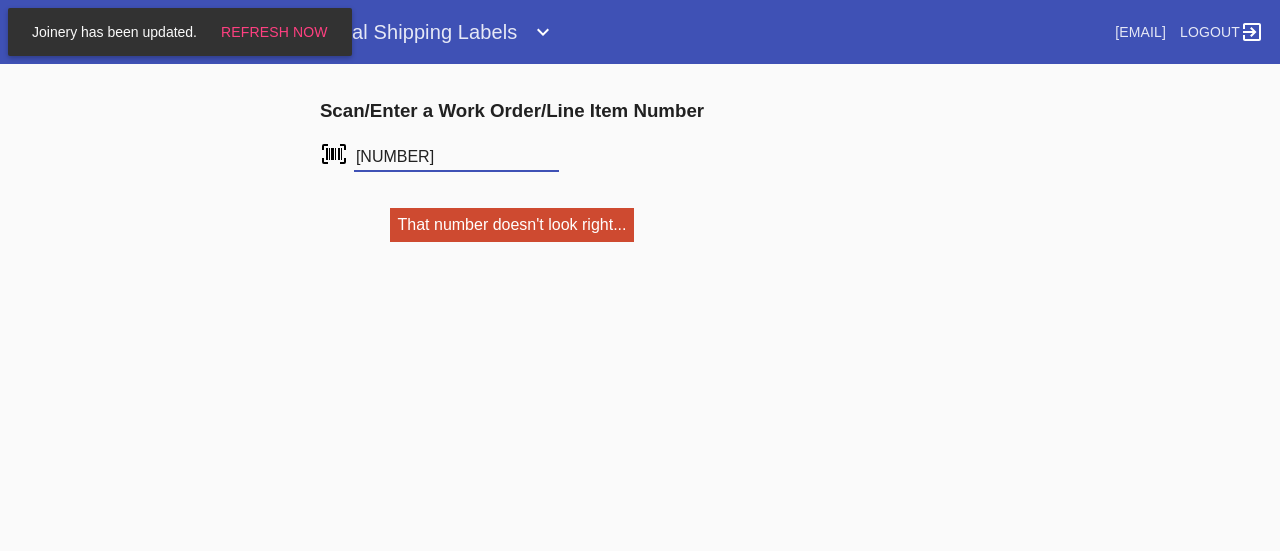 type on "W293234744955384" 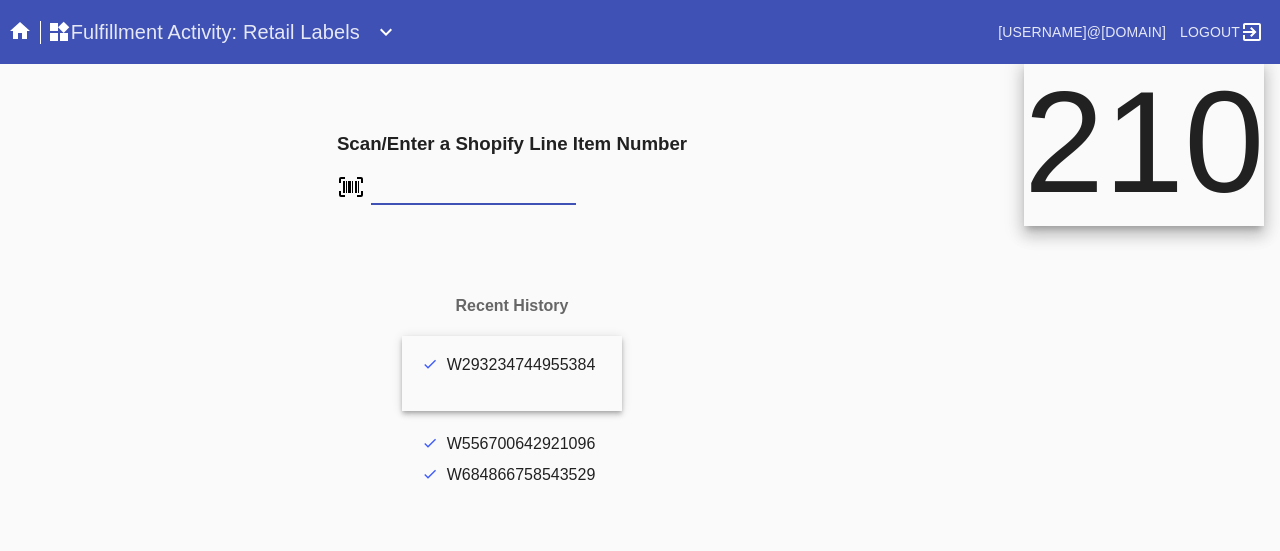 scroll, scrollTop: 0, scrollLeft: 0, axis: both 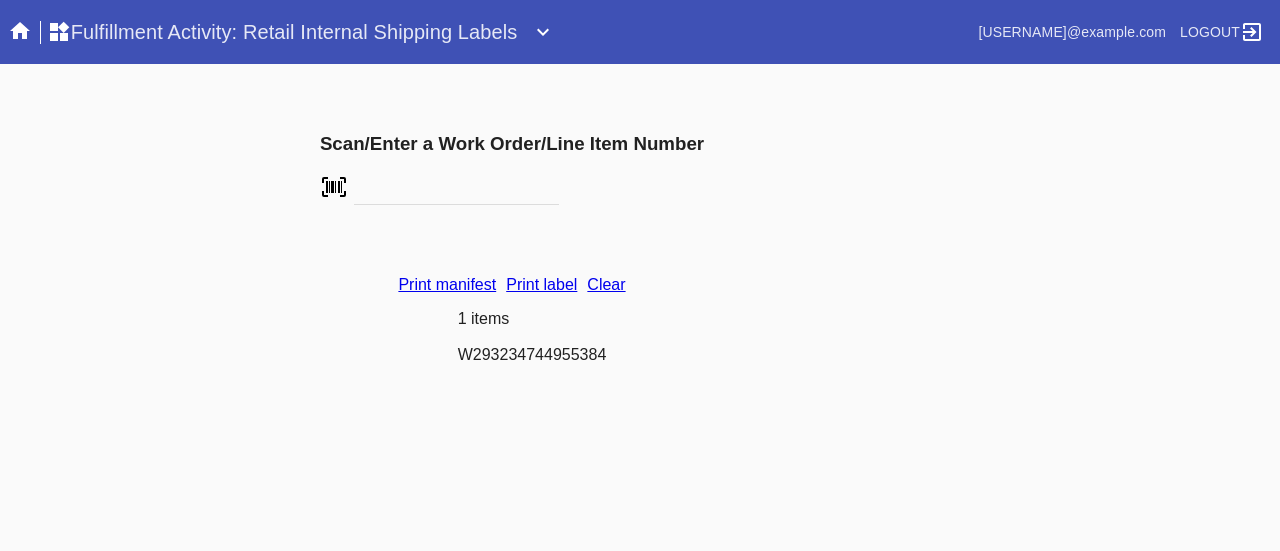 click on "Clear" at bounding box center [606, 284] 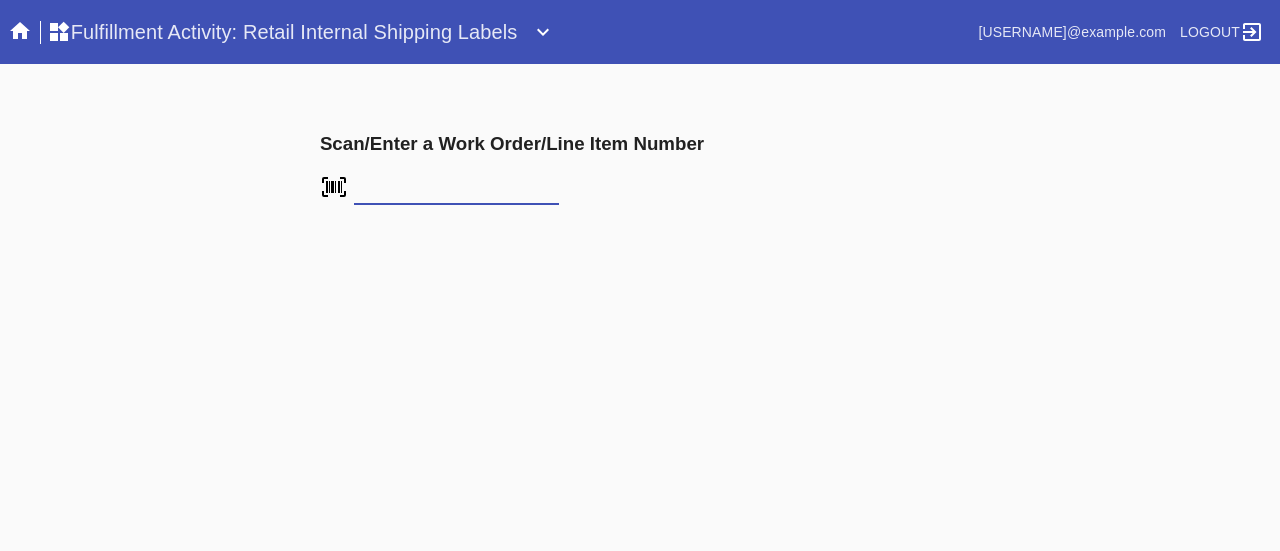 scroll, scrollTop: 0, scrollLeft: 0, axis: both 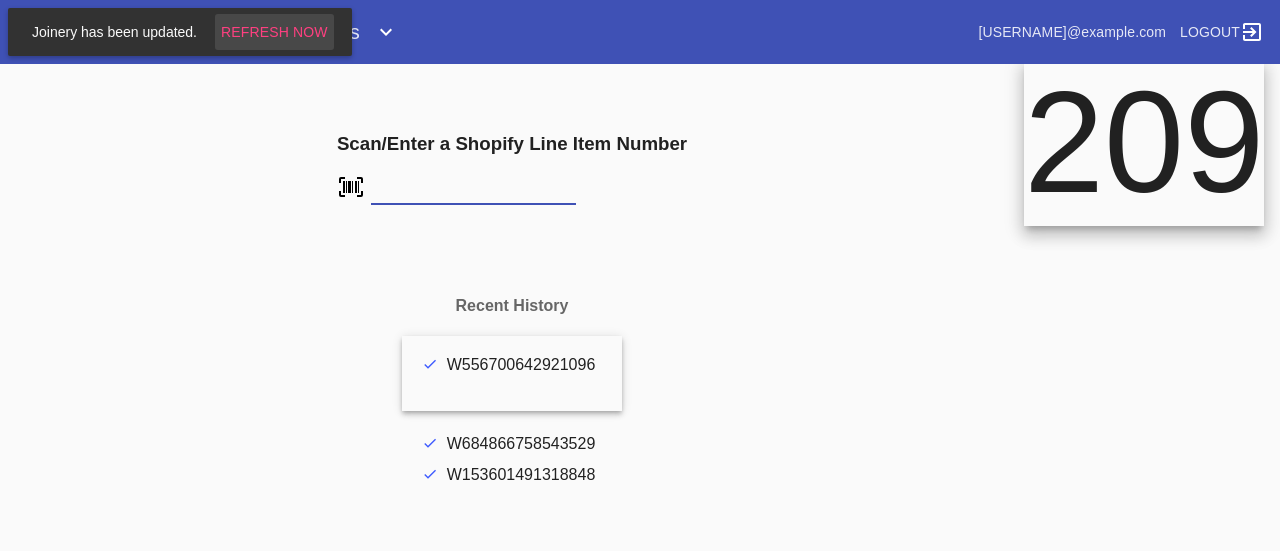 click on "Refresh Now" at bounding box center [274, 32] 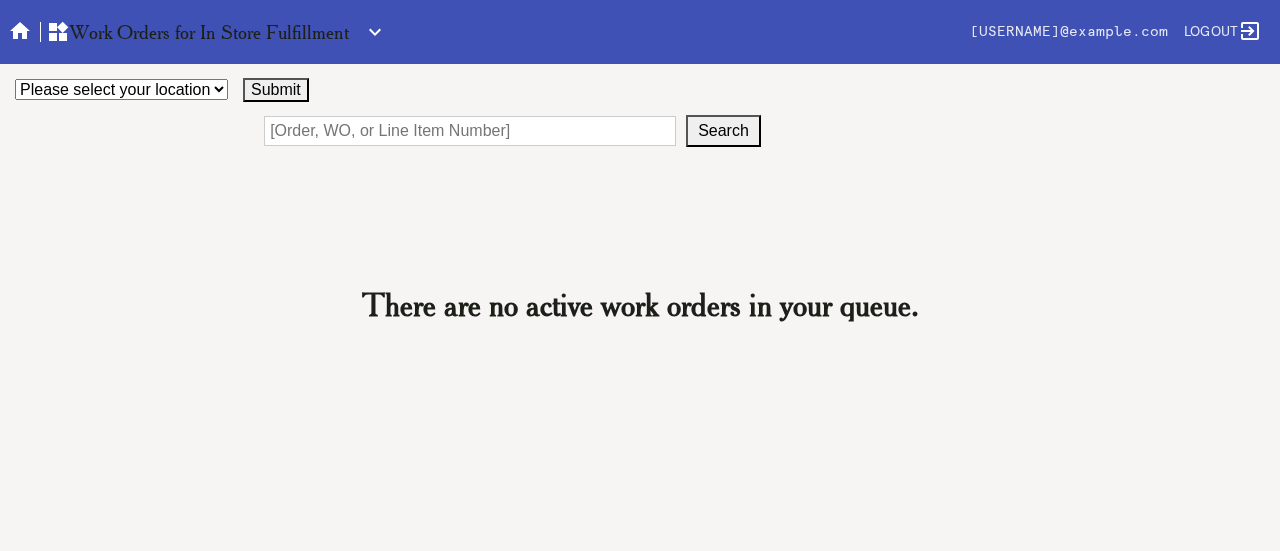 scroll, scrollTop: 0, scrollLeft: 0, axis: both 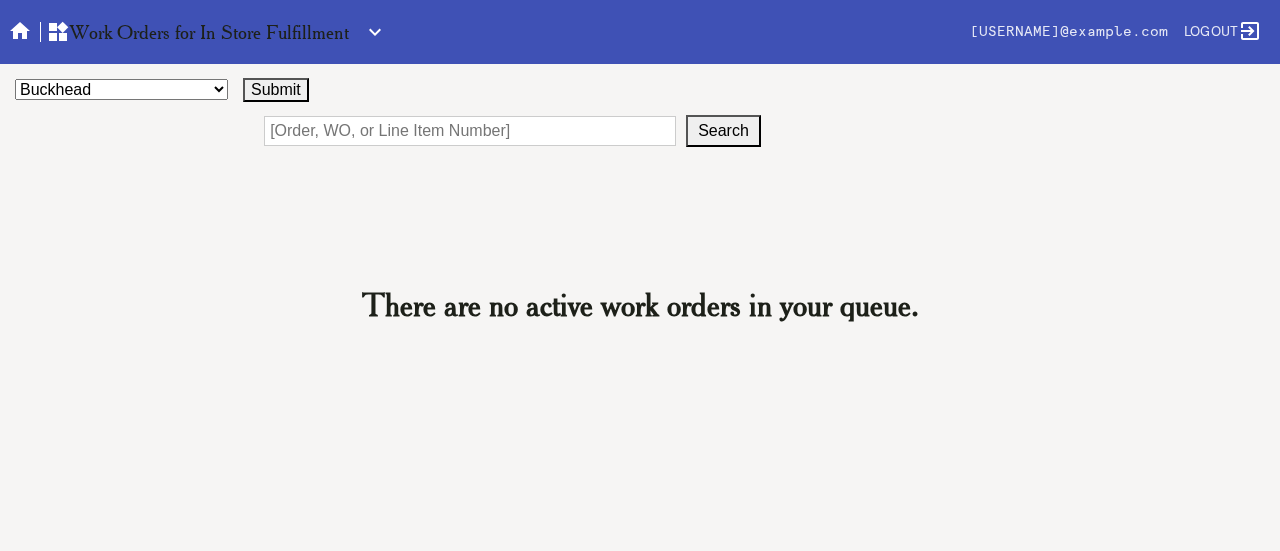 click on "Please select your location
14th Street
76th and 3rd
82nd and Columbus
Bethesda
Boston Seaport
Bronxville
Buckhead
Central Austin
Clarendon
Cobble Hill
Derby Street
Framebridge
Framebridge HQ
Georgetown
Greenwich Village
Hoboken
Inwood Village
McLean
Mosaic District
Murray Hill
Myers Park
Nashville
New Canaan
New Orleans
Old Town
Palo Alto
Park Slope
Philadelphia
River North
River Oaks
Santa Monica
South Austin
South End
Southport
Studio City
Suburban Square
Summit
The Hill
Union Market
Wellesley
West Loop
Westport
Westside Provisions
Williamsburg
Winnetka" at bounding box center (121, 89) 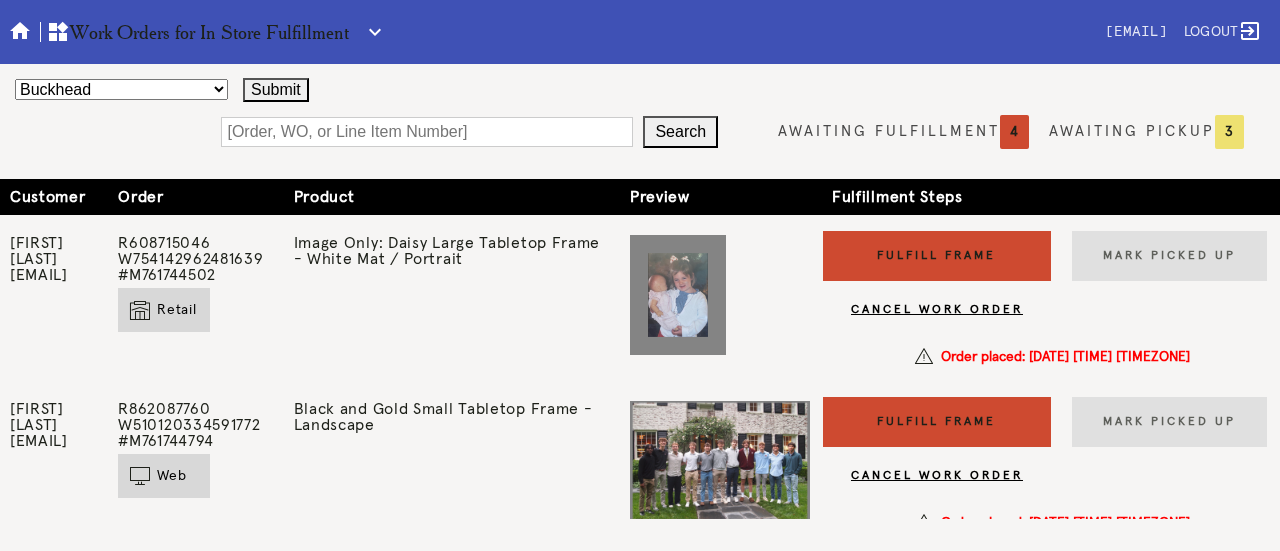 scroll, scrollTop: 0, scrollLeft: 0, axis: both 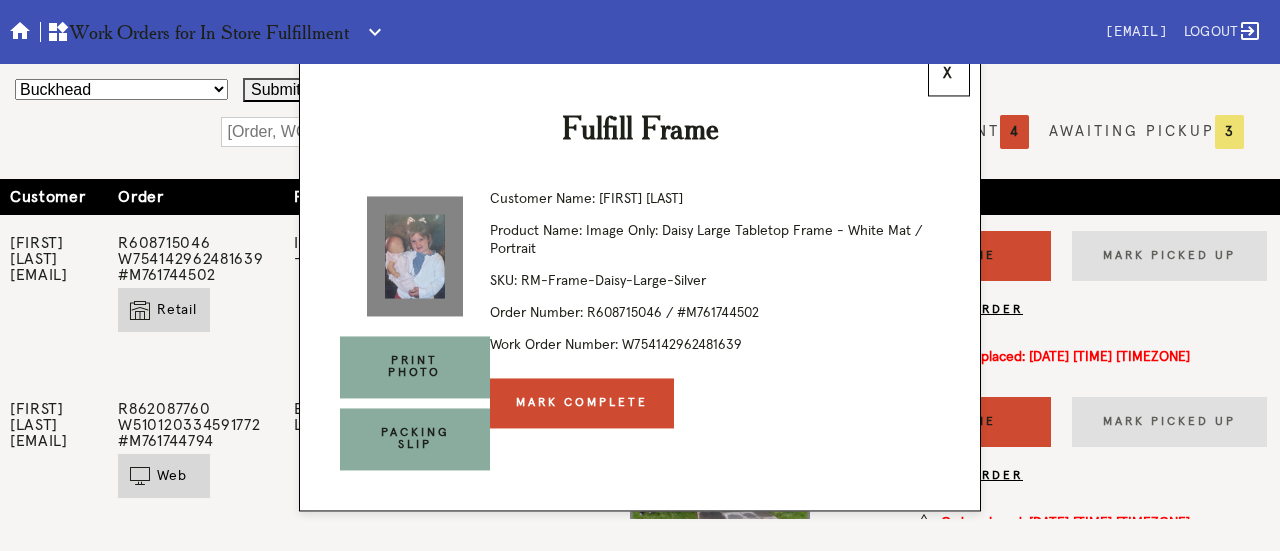 click on "Mark Complete" at bounding box center [582, 403] 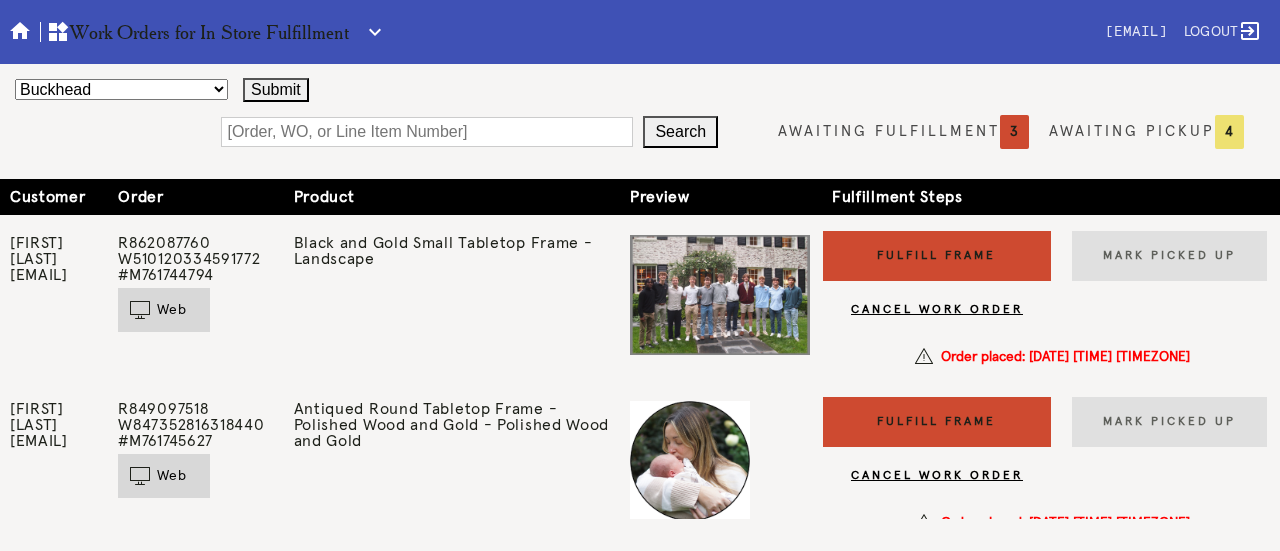 scroll, scrollTop: 0, scrollLeft: 0, axis: both 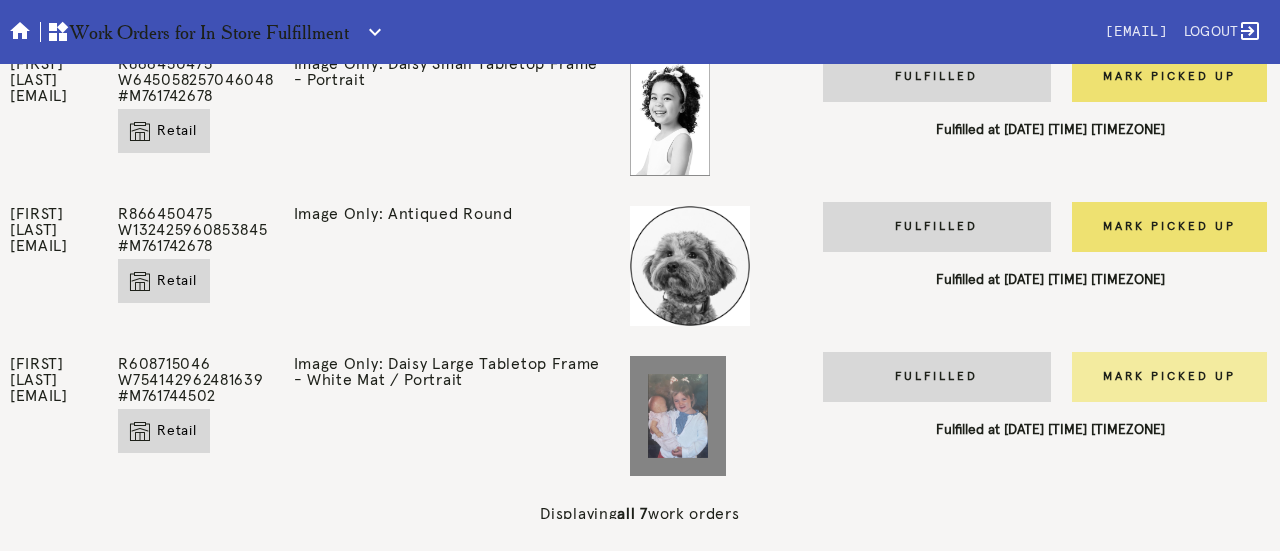click on "Mark Picked Up" at bounding box center [1169, 377] 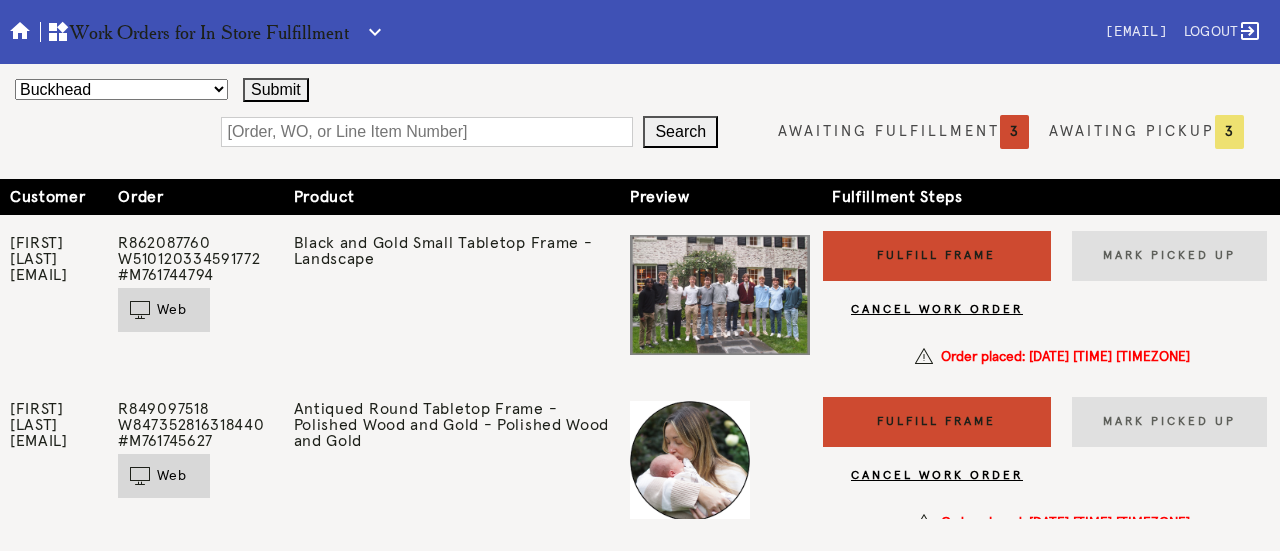 scroll, scrollTop: 0, scrollLeft: 0, axis: both 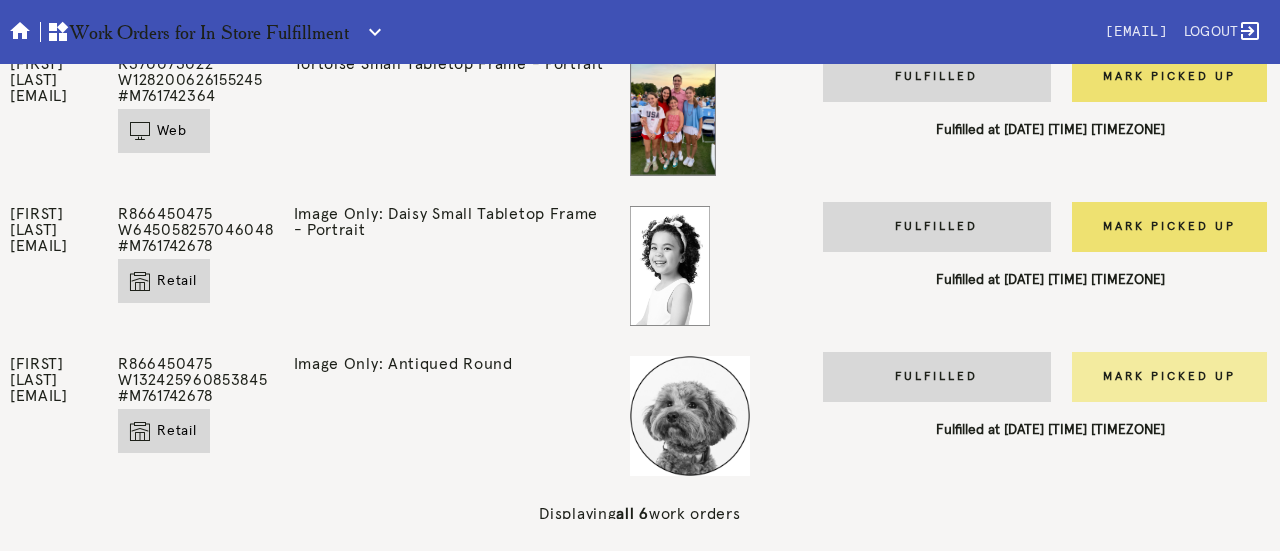 click on "Mark Picked Up" at bounding box center (1169, 377) 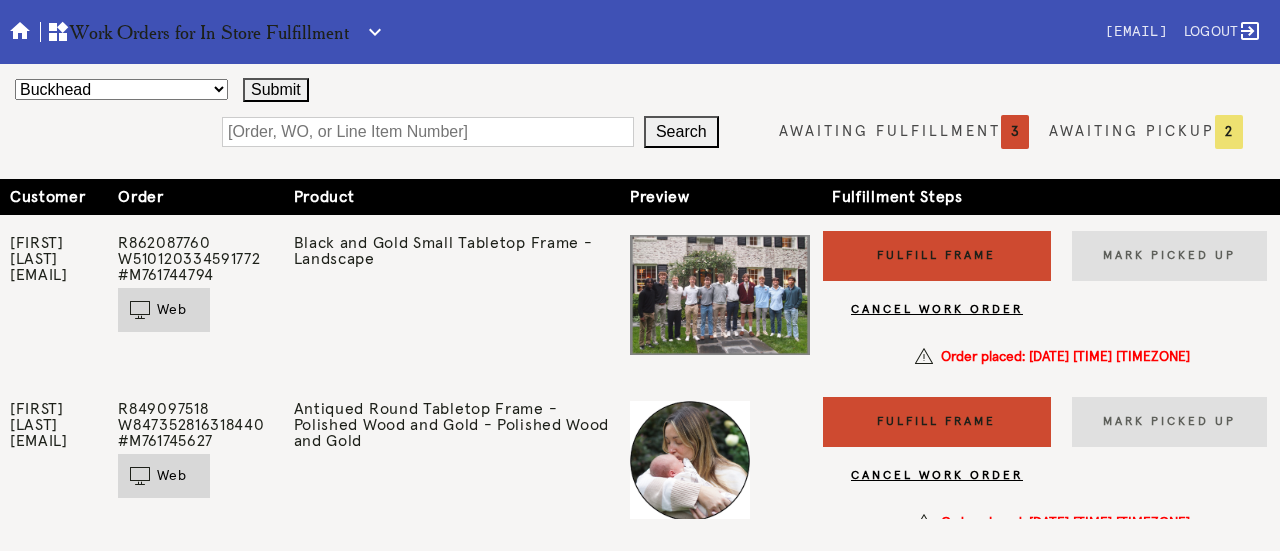 scroll, scrollTop: 0, scrollLeft: 0, axis: both 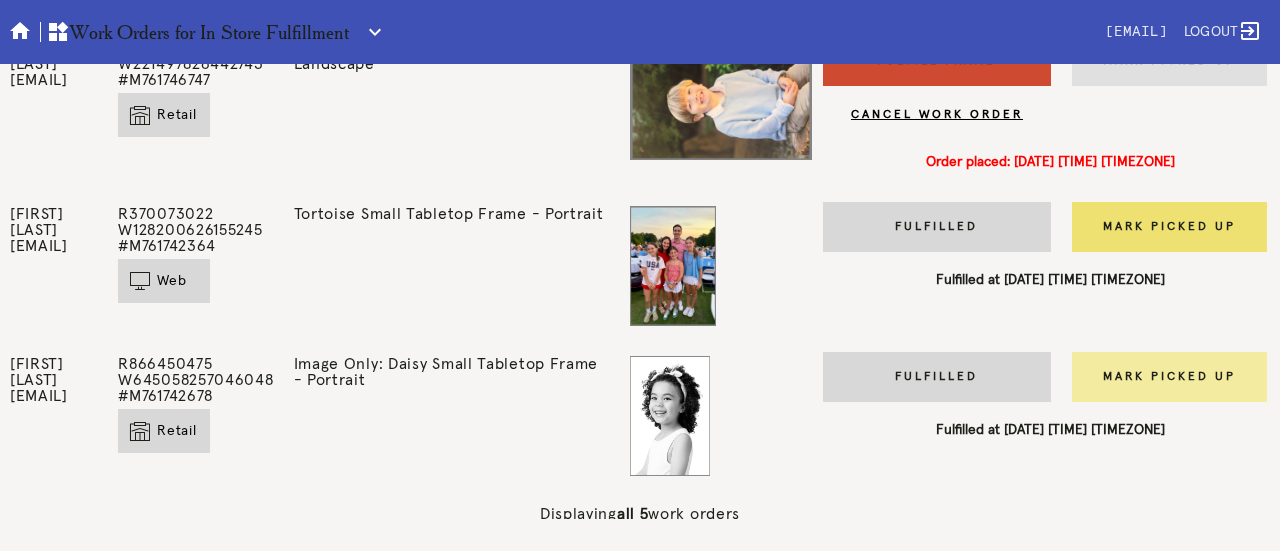 click on "Mark Picked Up" at bounding box center [1169, 377] 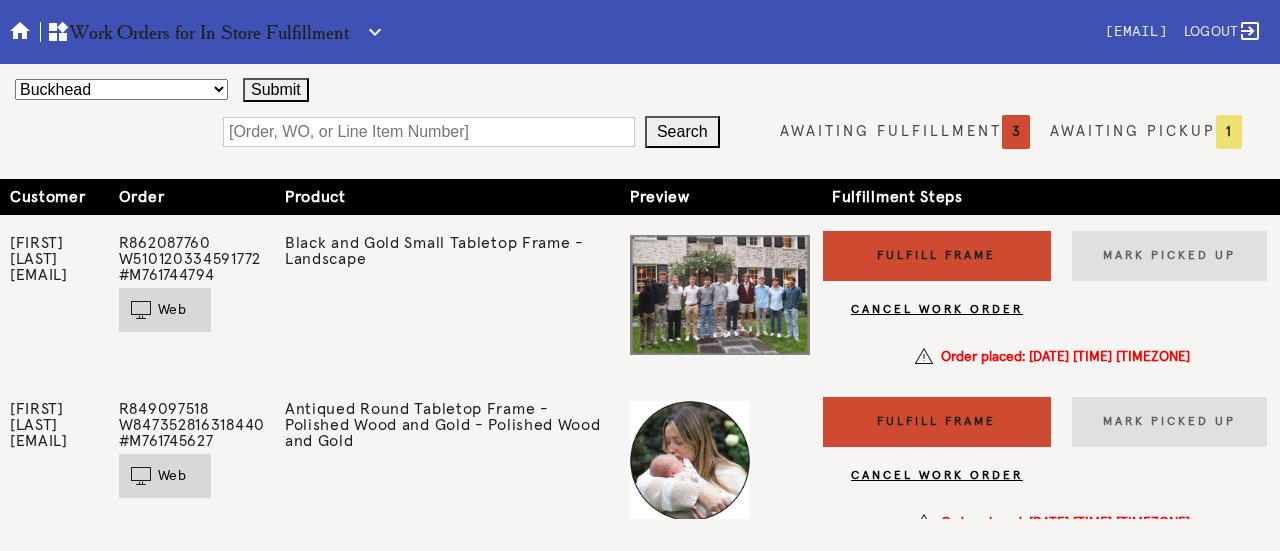 scroll, scrollTop: 0, scrollLeft: 0, axis: both 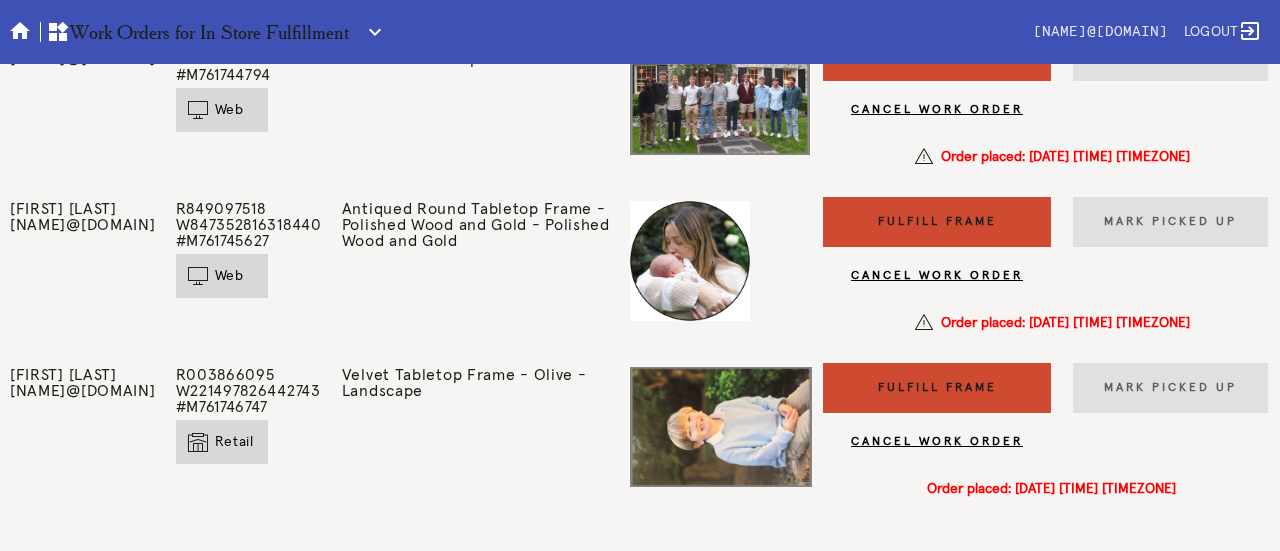 click on "Fulfill Frame" at bounding box center (937, 388) 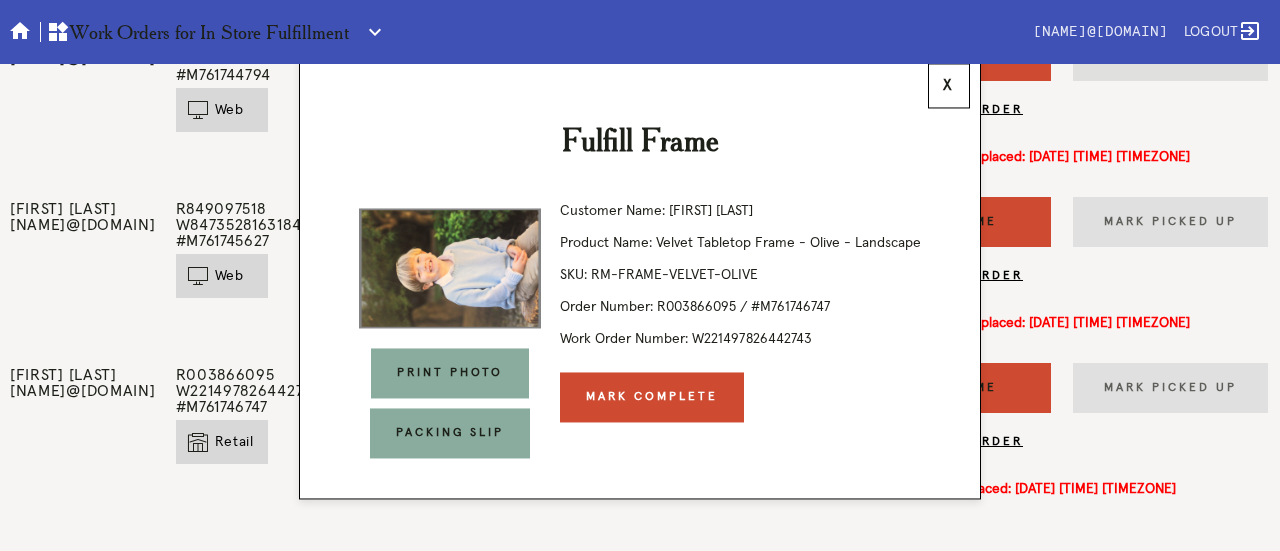 click on "x" at bounding box center (949, 85) 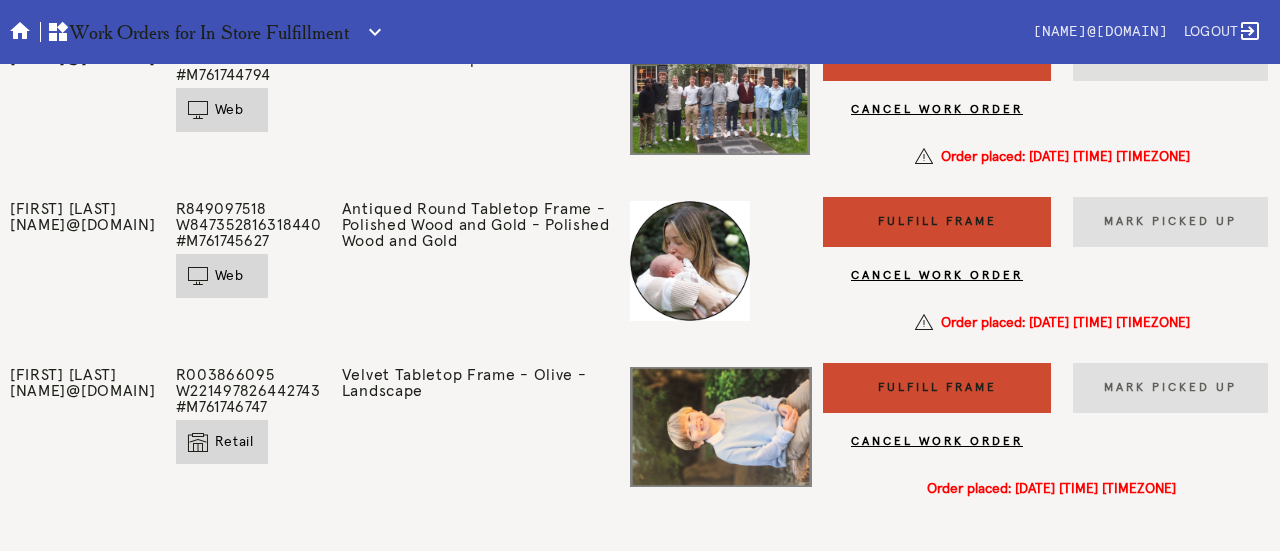 click on "CANCEL WORK ORDER" at bounding box center (937, 442) 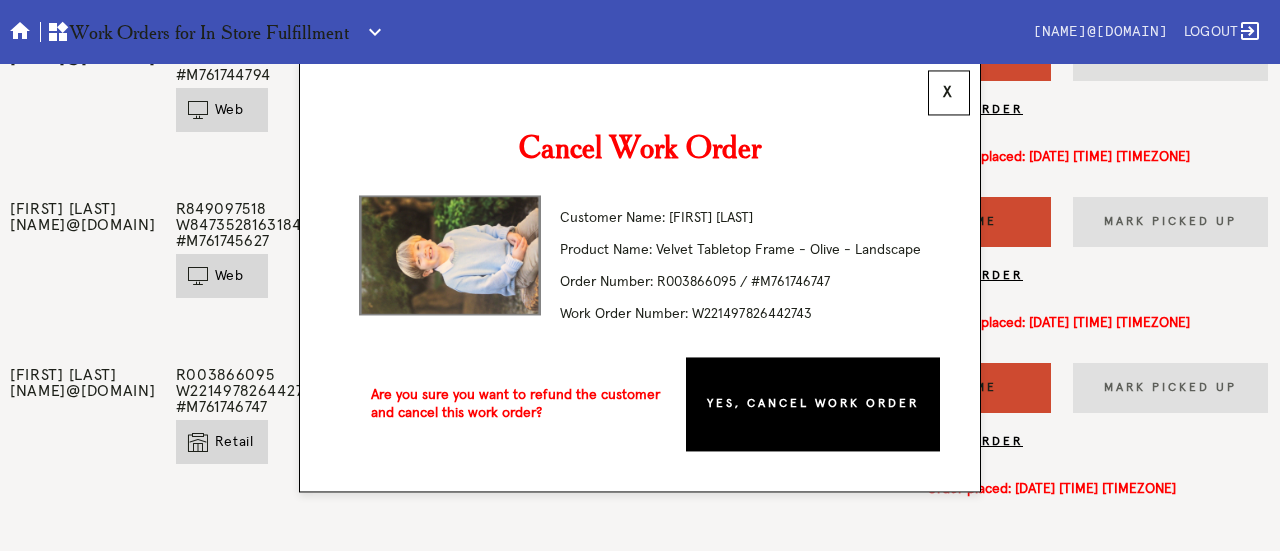 click on "x" at bounding box center [949, 92] 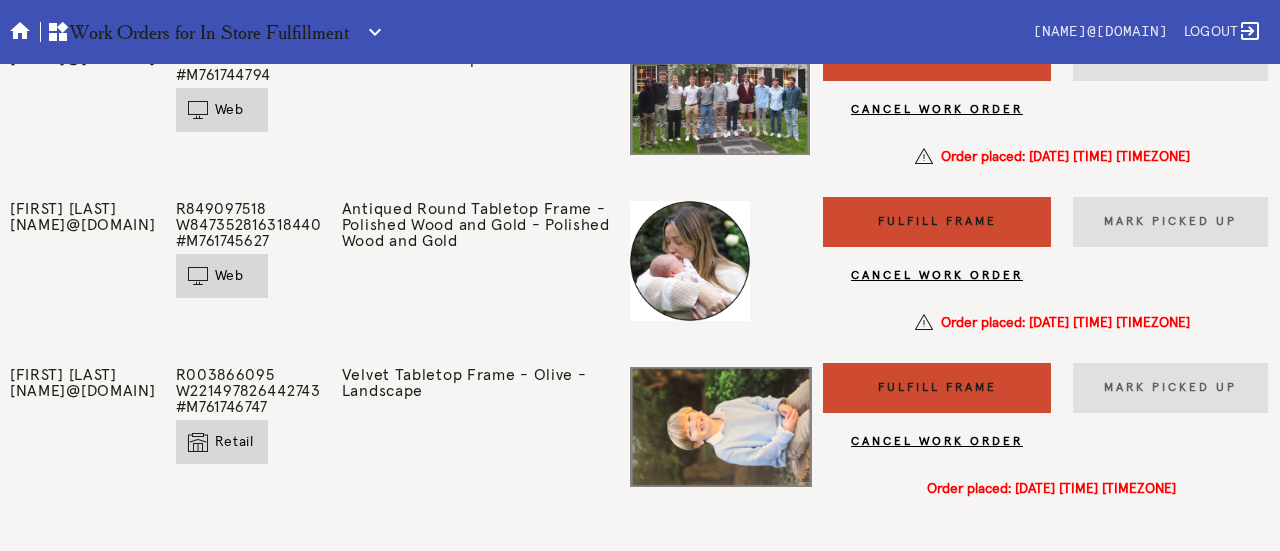 click on "Fulfill Frame" at bounding box center [937, 388] 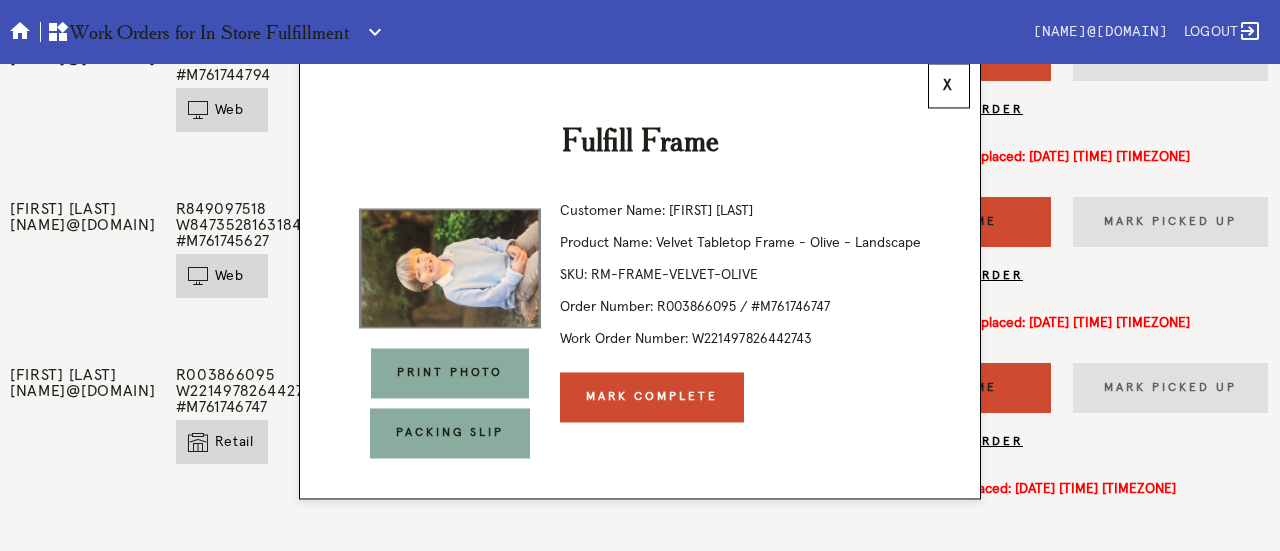 click on "Mark Complete" at bounding box center (652, 397) 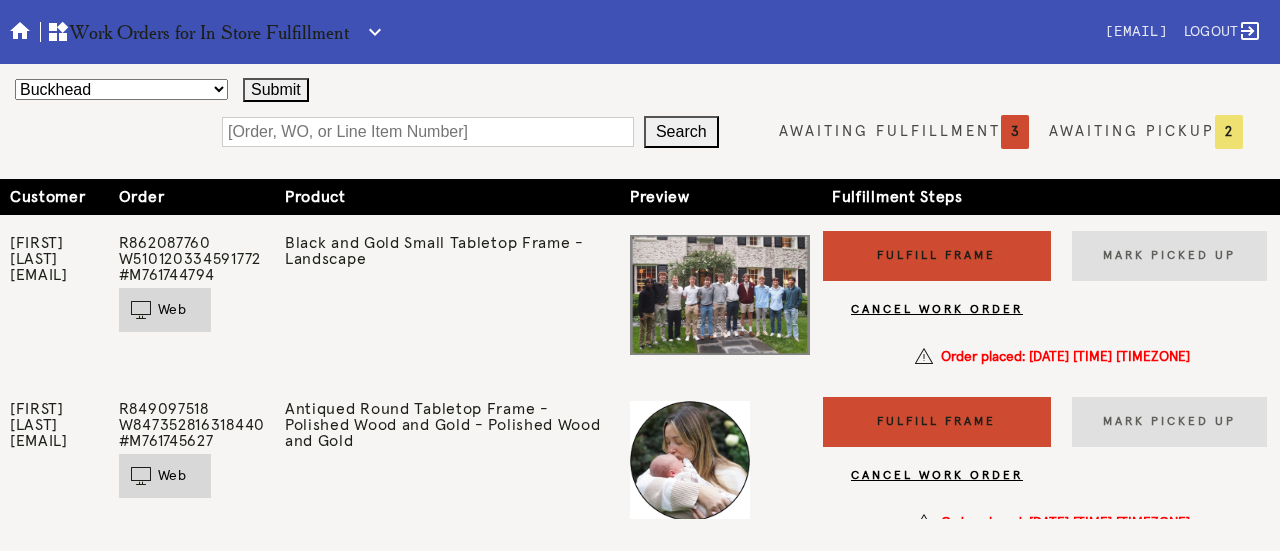scroll, scrollTop: 0, scrollLeft: 0, axis: both 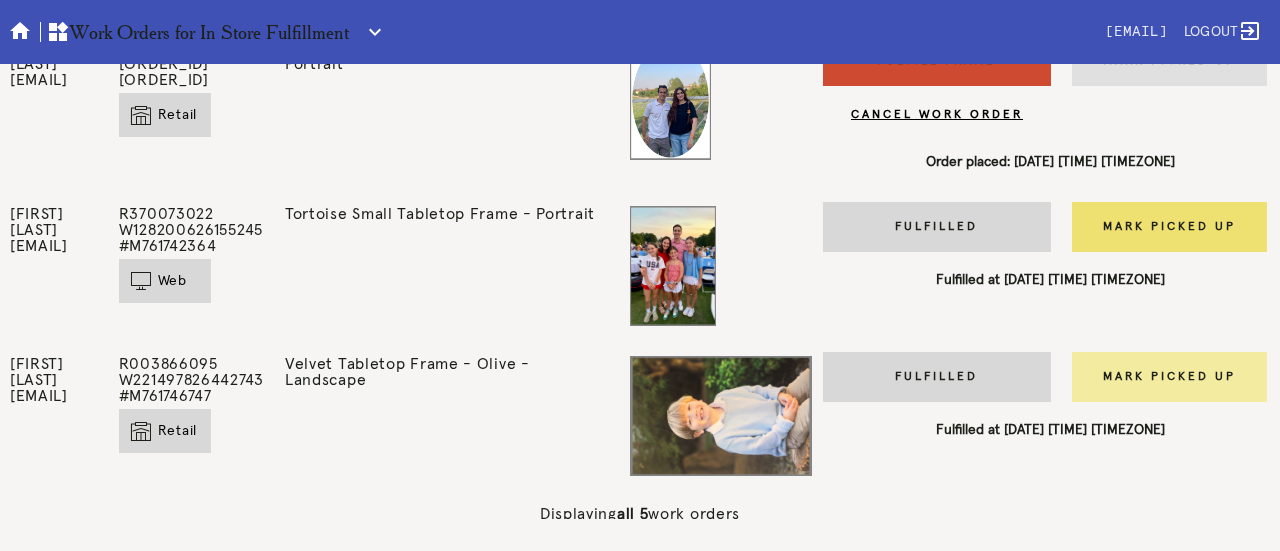 click on "Mark Picked Up" at bounding box center (1169, 377) 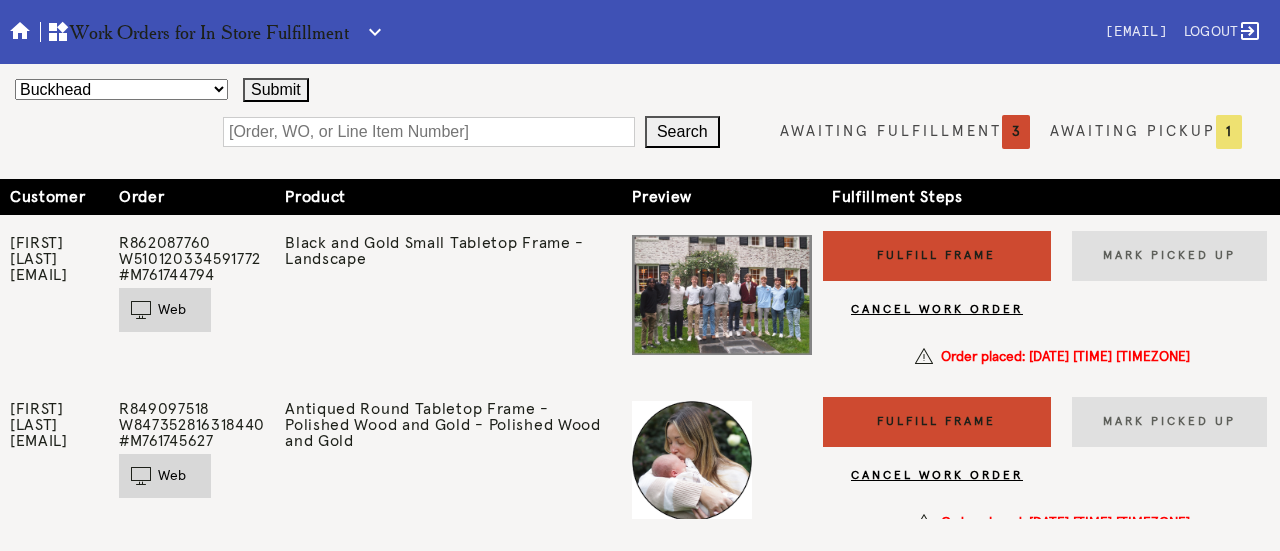 scroll, scrollTop: 0, scrollLeft: 0, axis: both 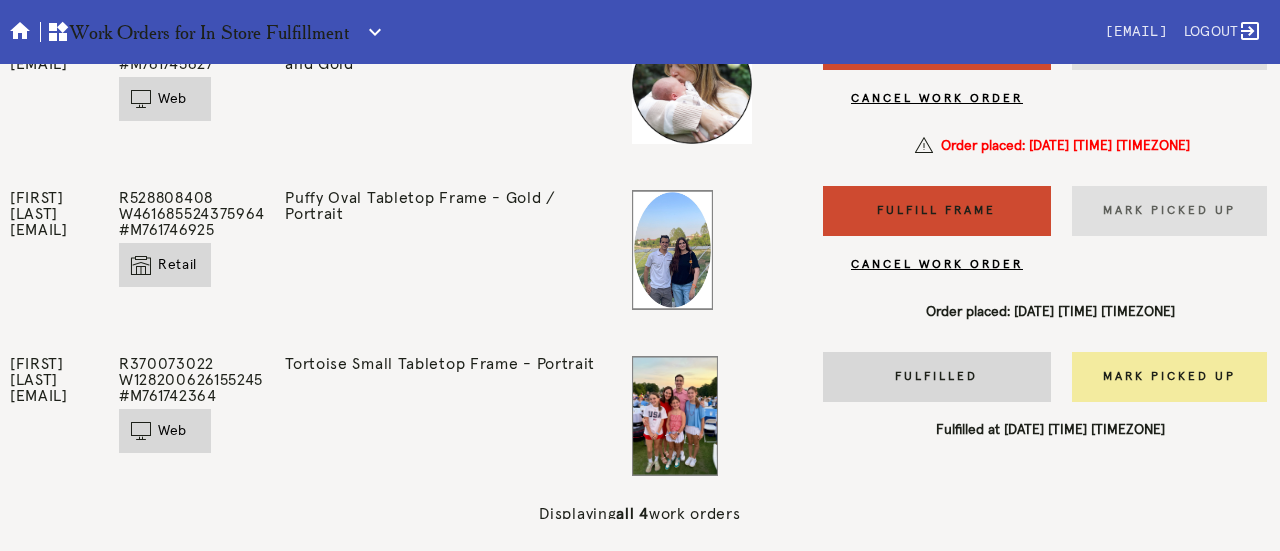click on "Mark Picked Up" at bounding box center [1169, 377] 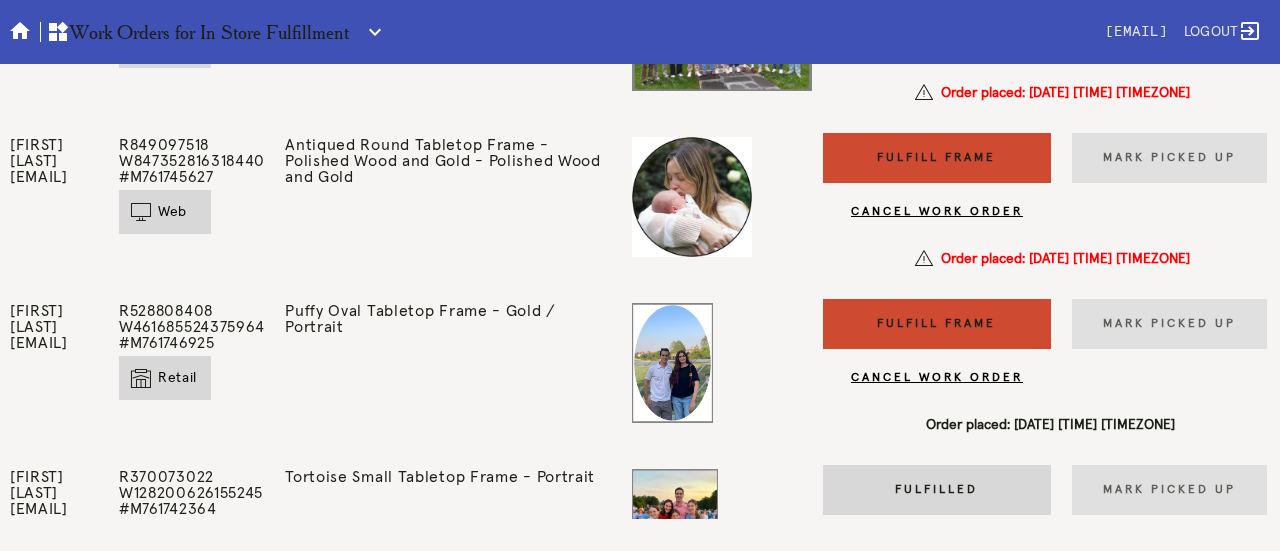 scroll, scrollTop: 225, scrollLeft: 0, axis: vertical 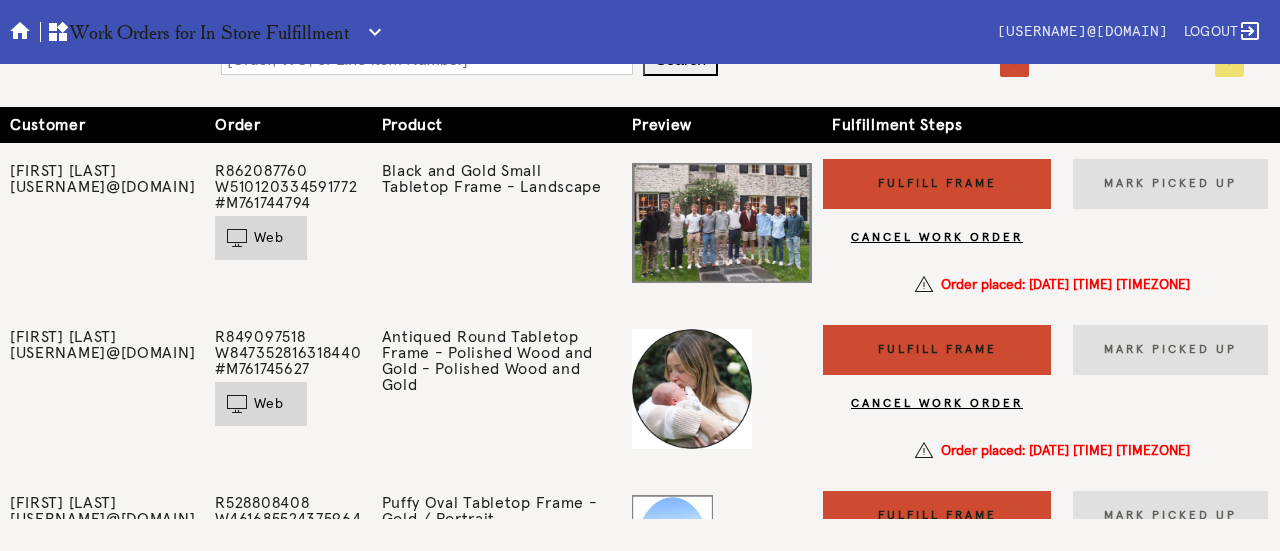 click at bounding box center [722, 223] 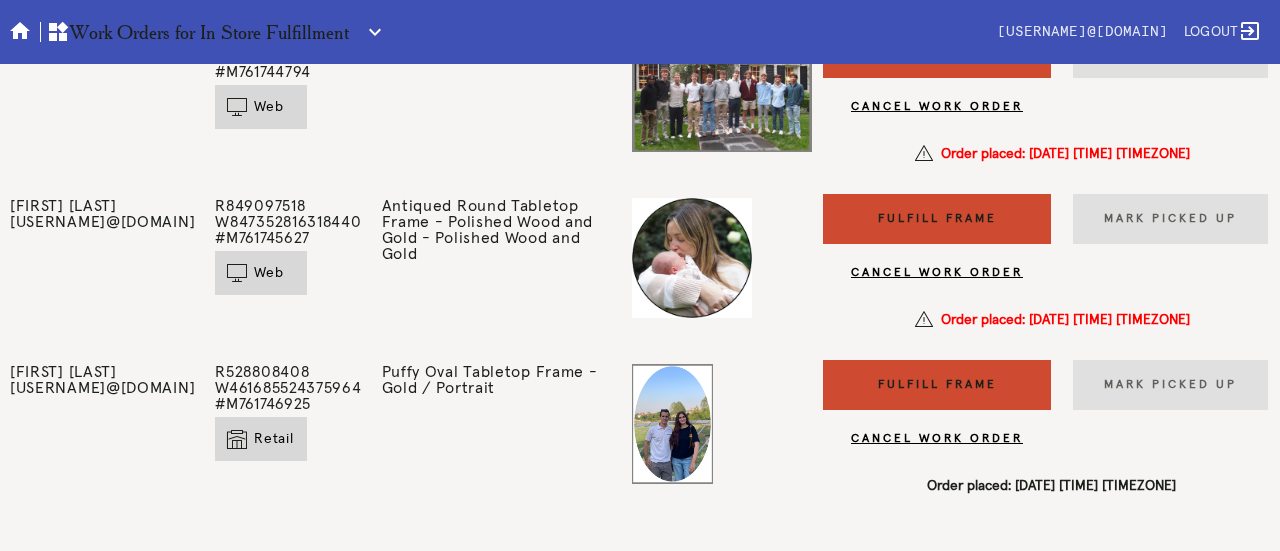 scroll, scrollTop: 204, scrollLeft: 0, axis: vertical 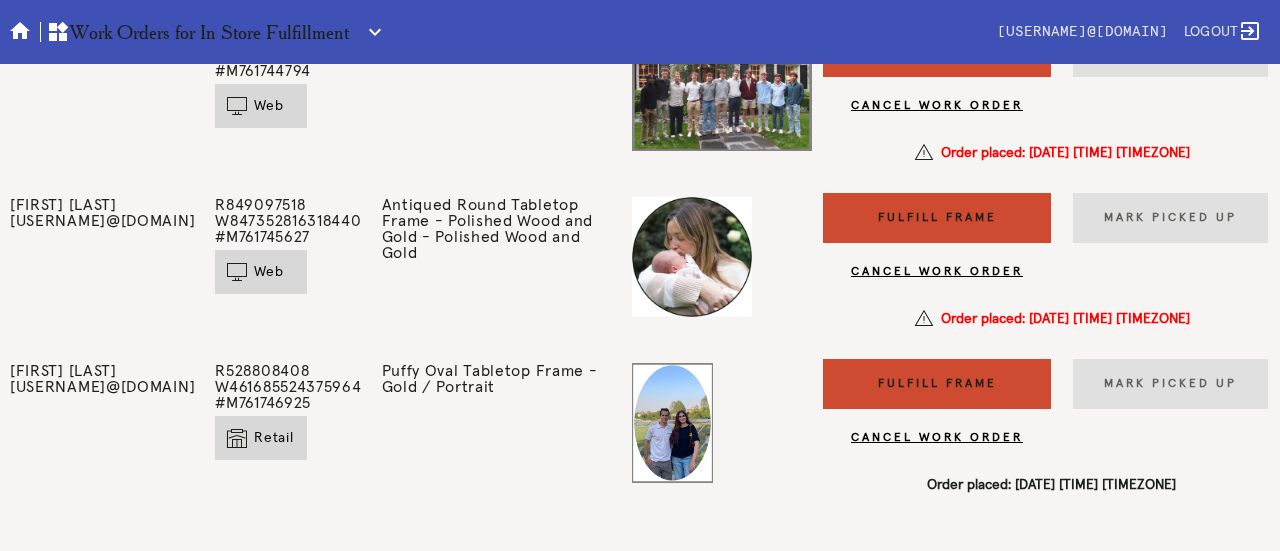 click on "Fulfill Frame" at bounding box center (937, 384) 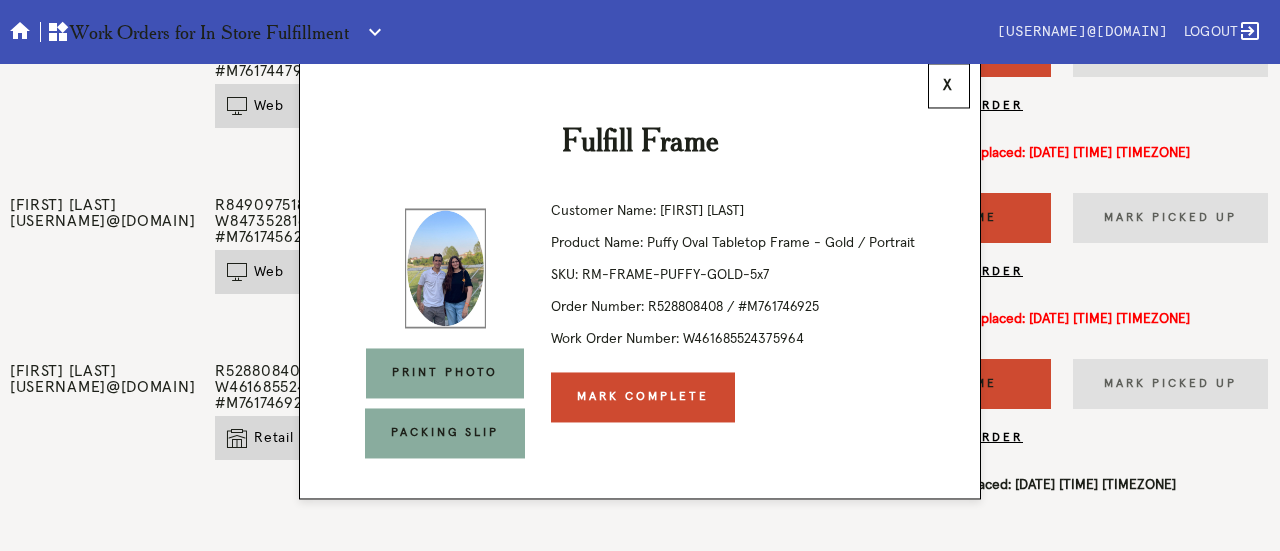 click on "Mark Complete" at bounding box center [643, 397] 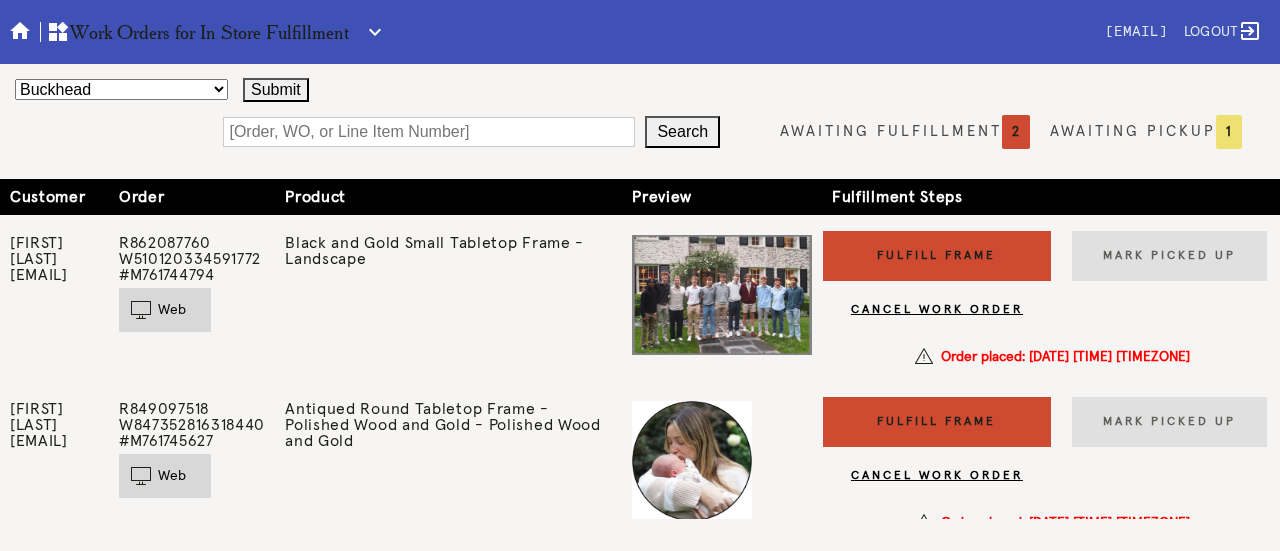 scroll, scrollTop: 0, scrollLeft: 0, axis: both 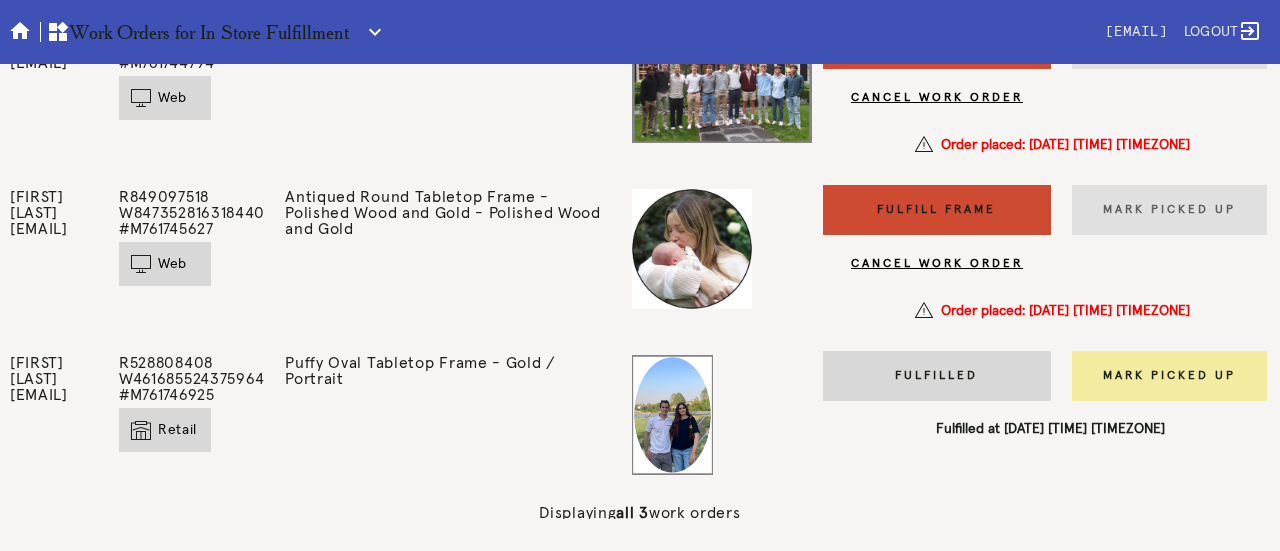 click on "Mark Picked Up" at bounding box center (1169, 376) 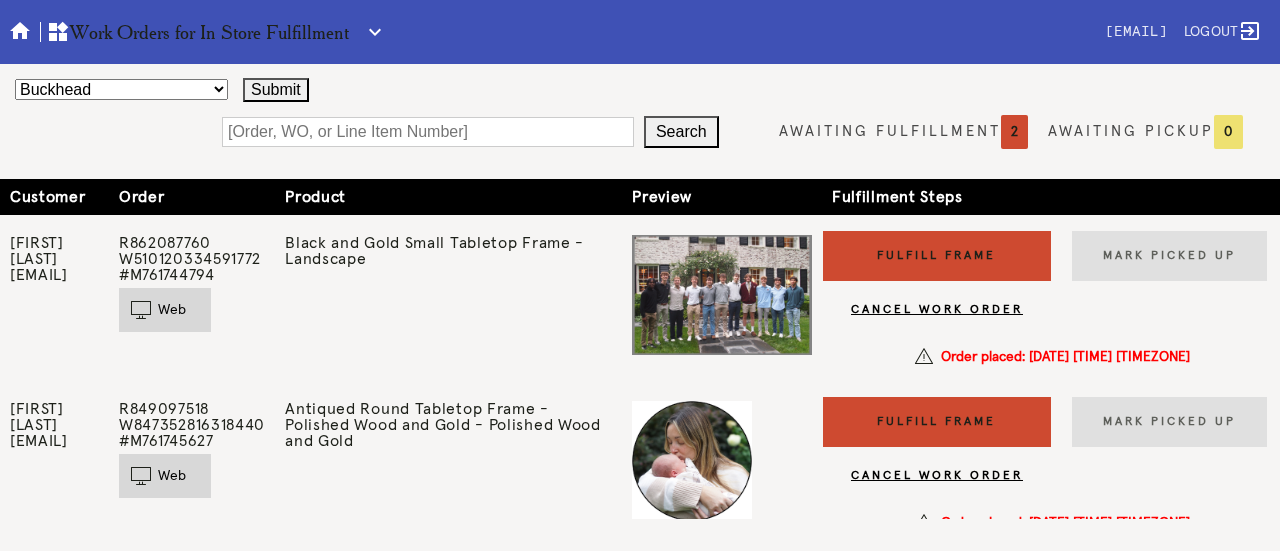 scroll, scrollTop: 0, scrollLeft: 0, axis: both 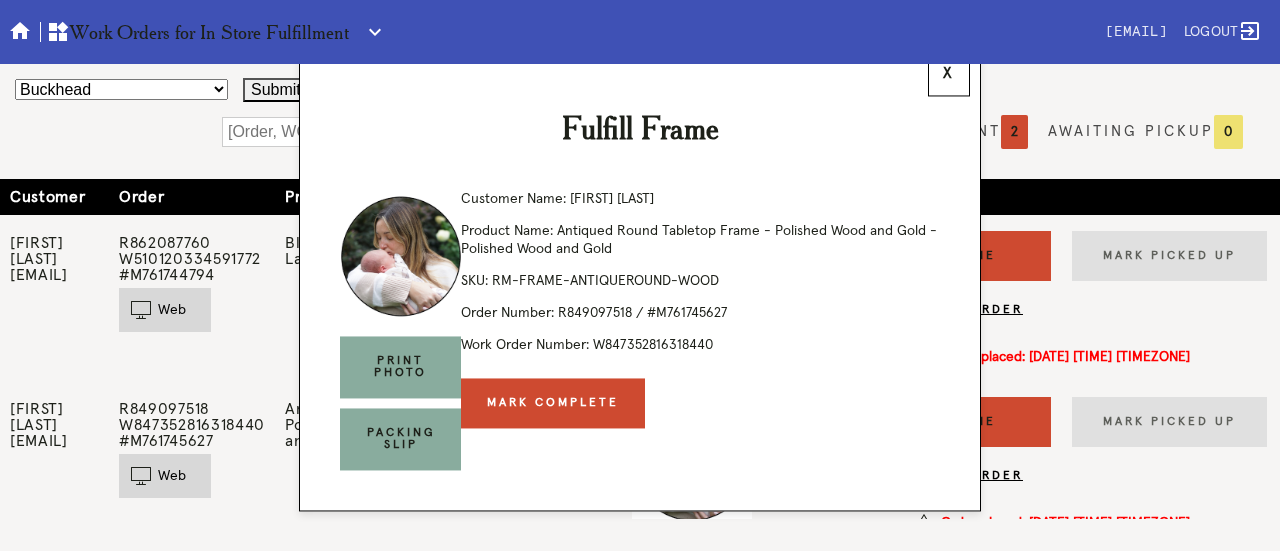 click on "Print Photo" at bounding box center [400, 367] 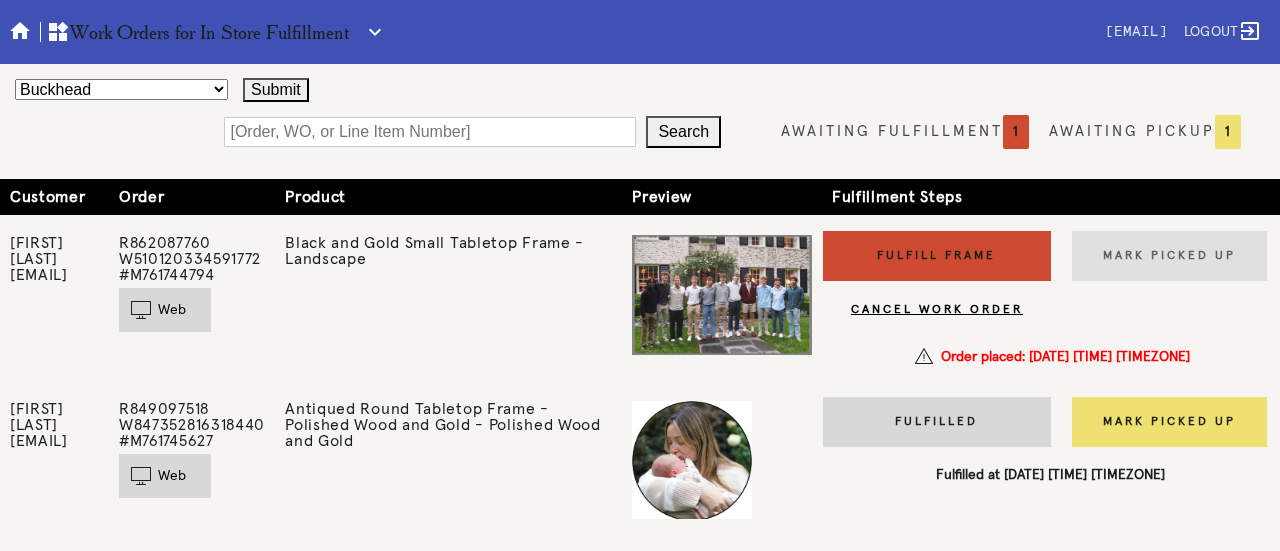 scroll, scrollTop: 0, scrollLeft: 0, axis: both 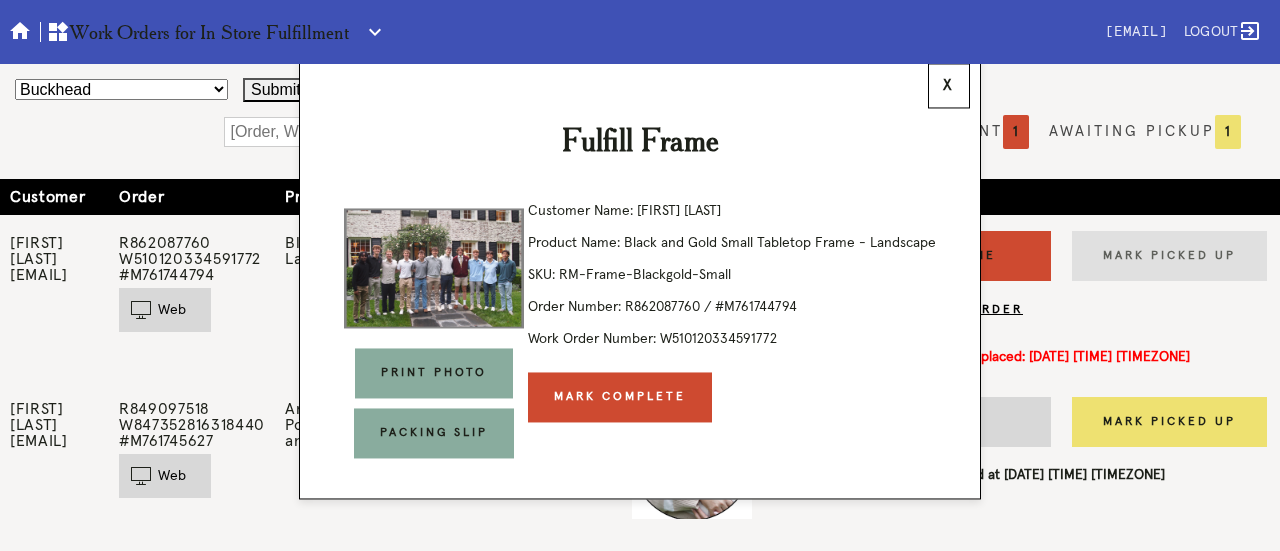 click on "x" at bounding box center (949, 85) 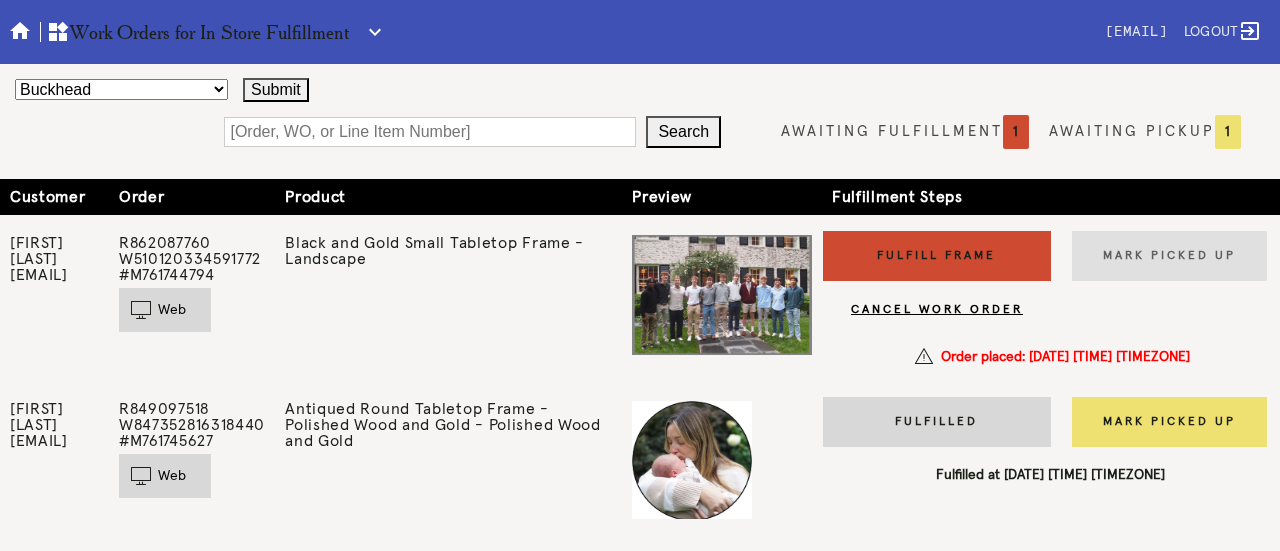 click on "Fulfill Frame" at bounding box center (937, 256) 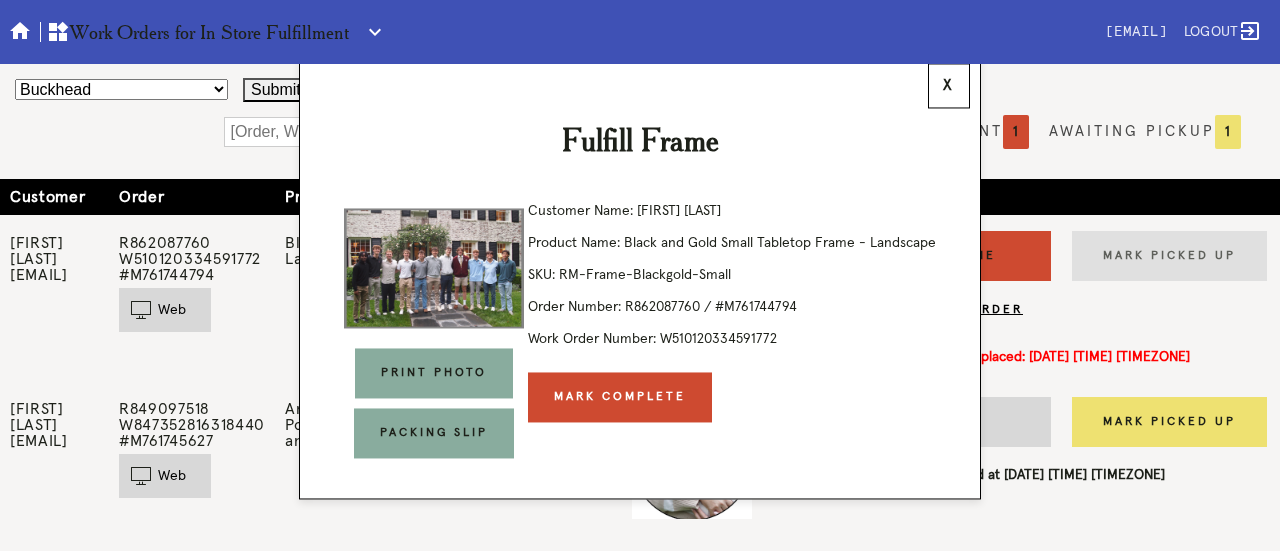 click on "Packing Slip" at bounding box center (434, 433) 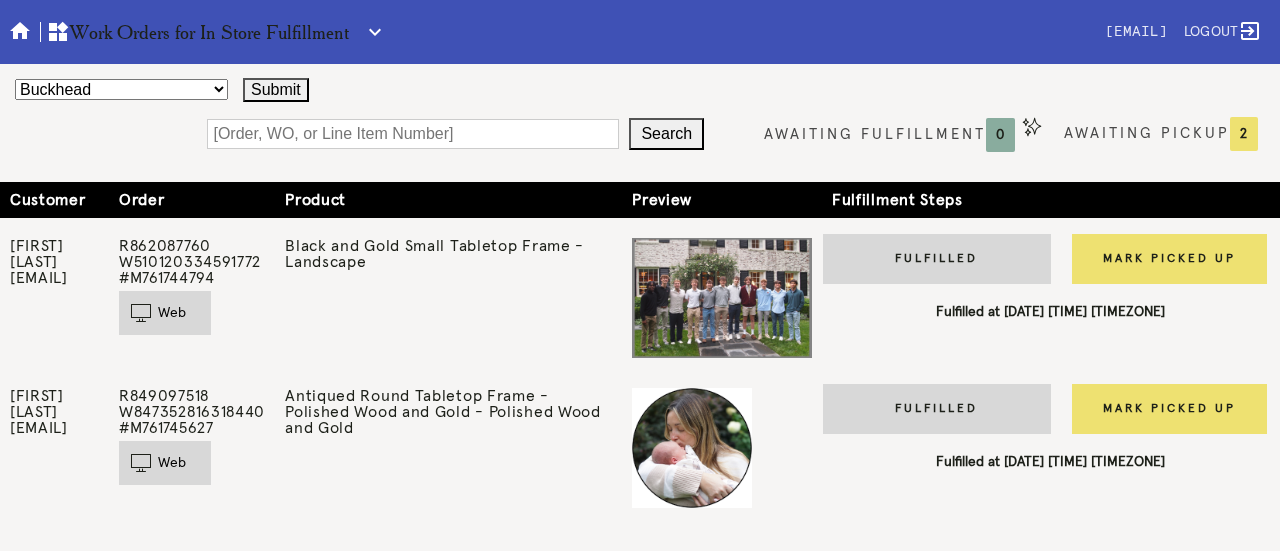 scroll, scrollTop: 0, scrollLeft: 0, axis: both 